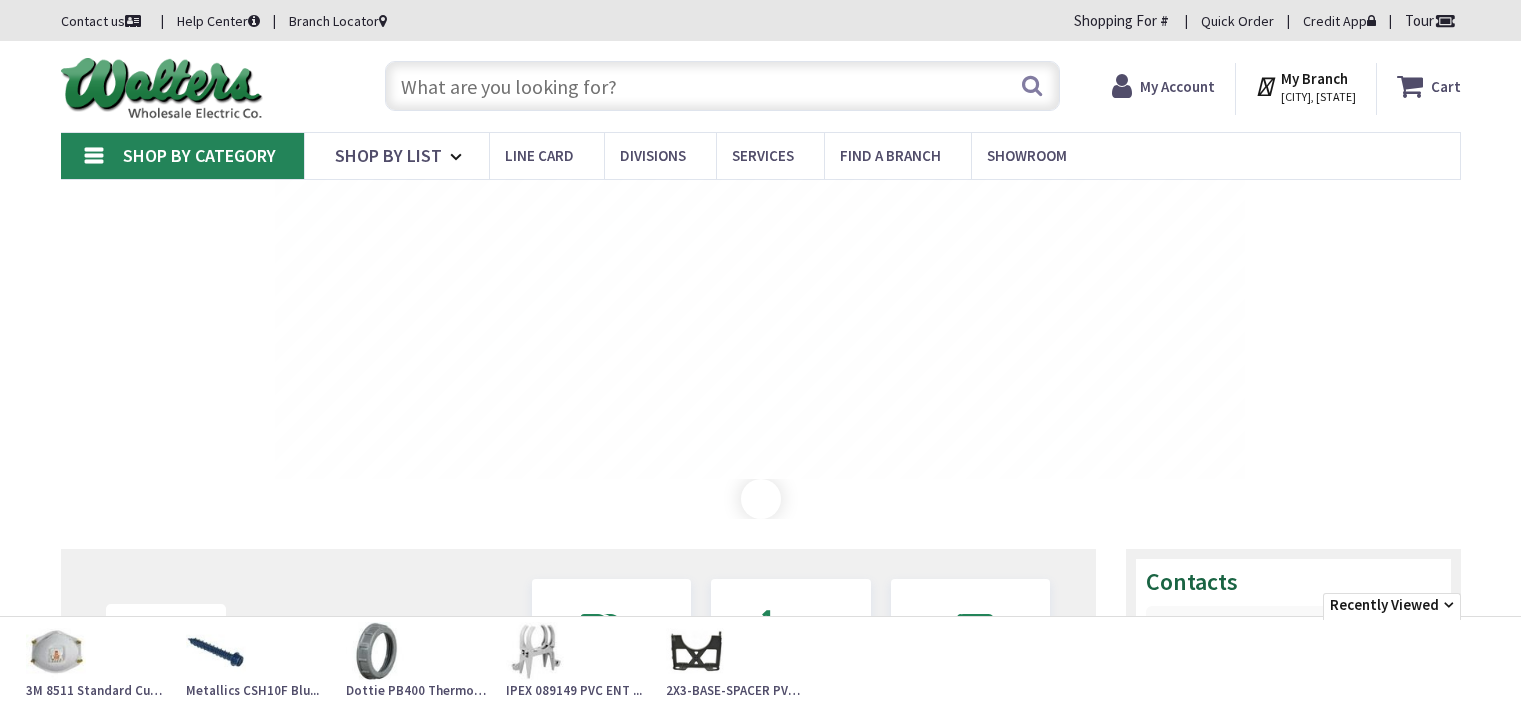 scroll, scrollTop: 0, scrollLeft: 0, axis: both 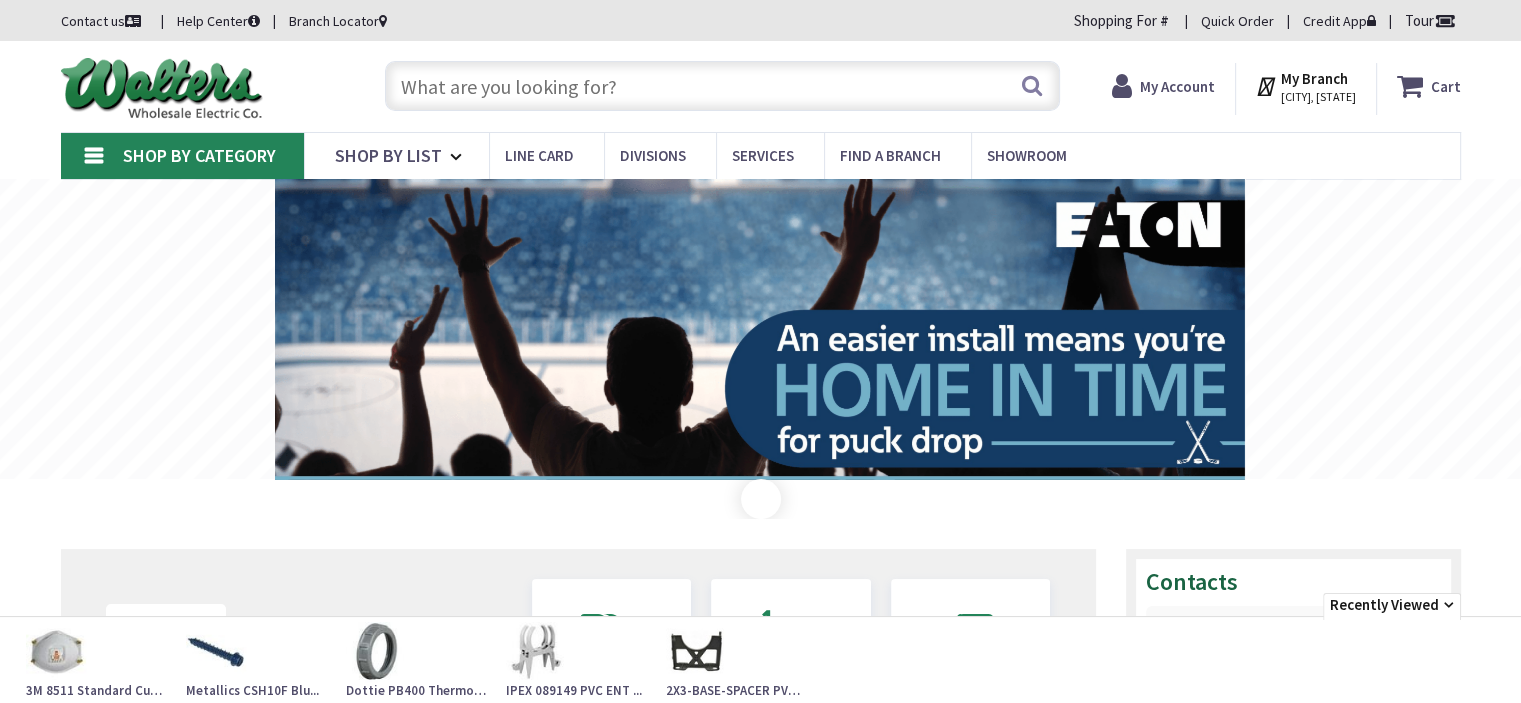 type on "[STREET], [CITY], [STATE] [ZIP], USA" 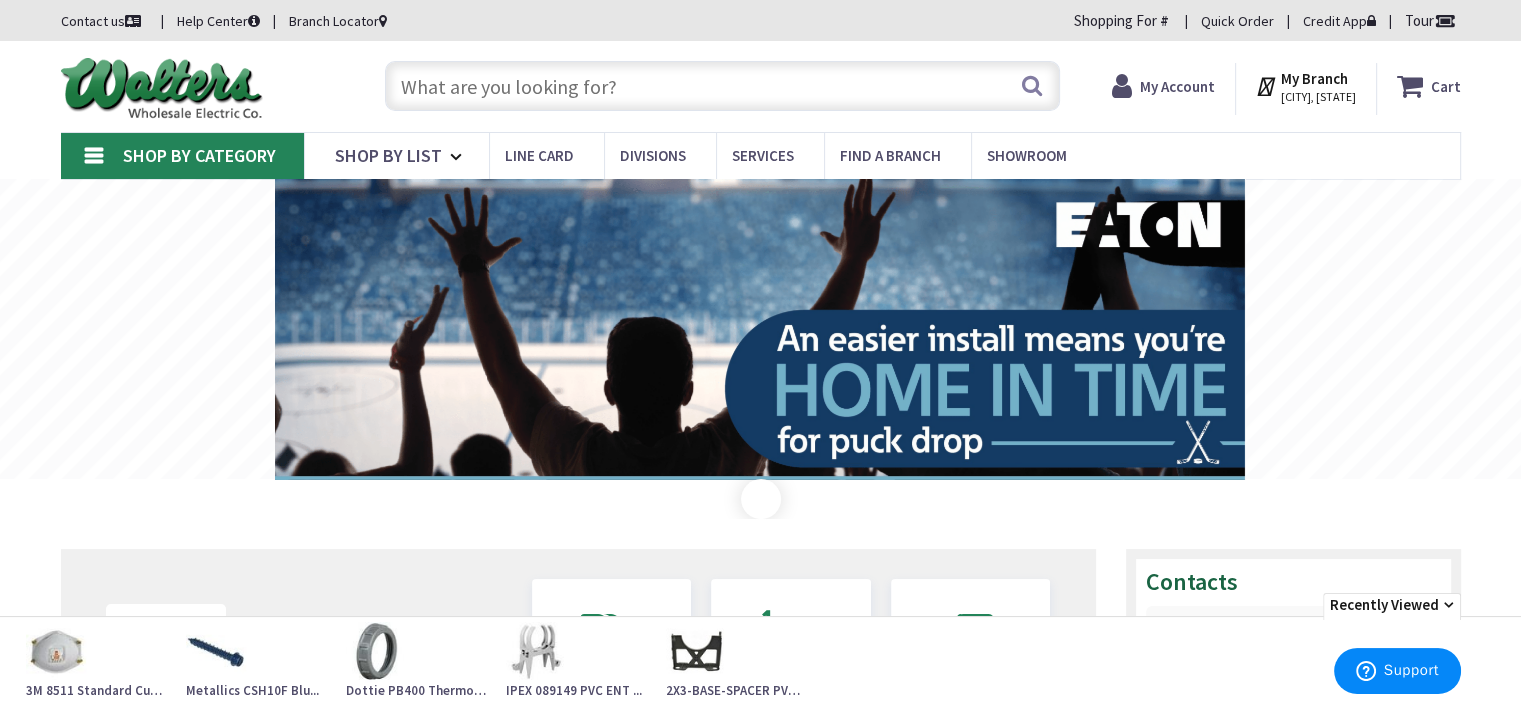 click at bounding box center (722, 86) 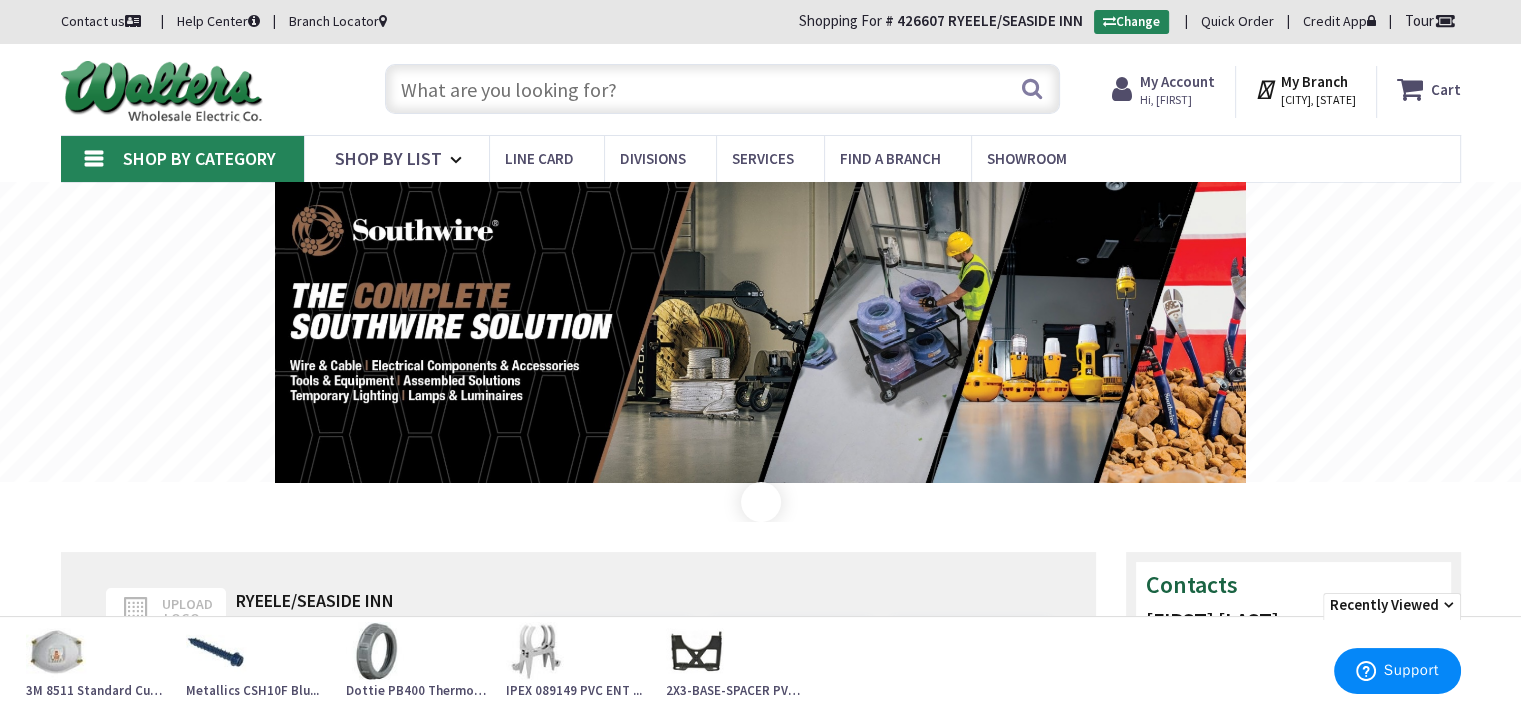 click at bounding box center (722, 89) 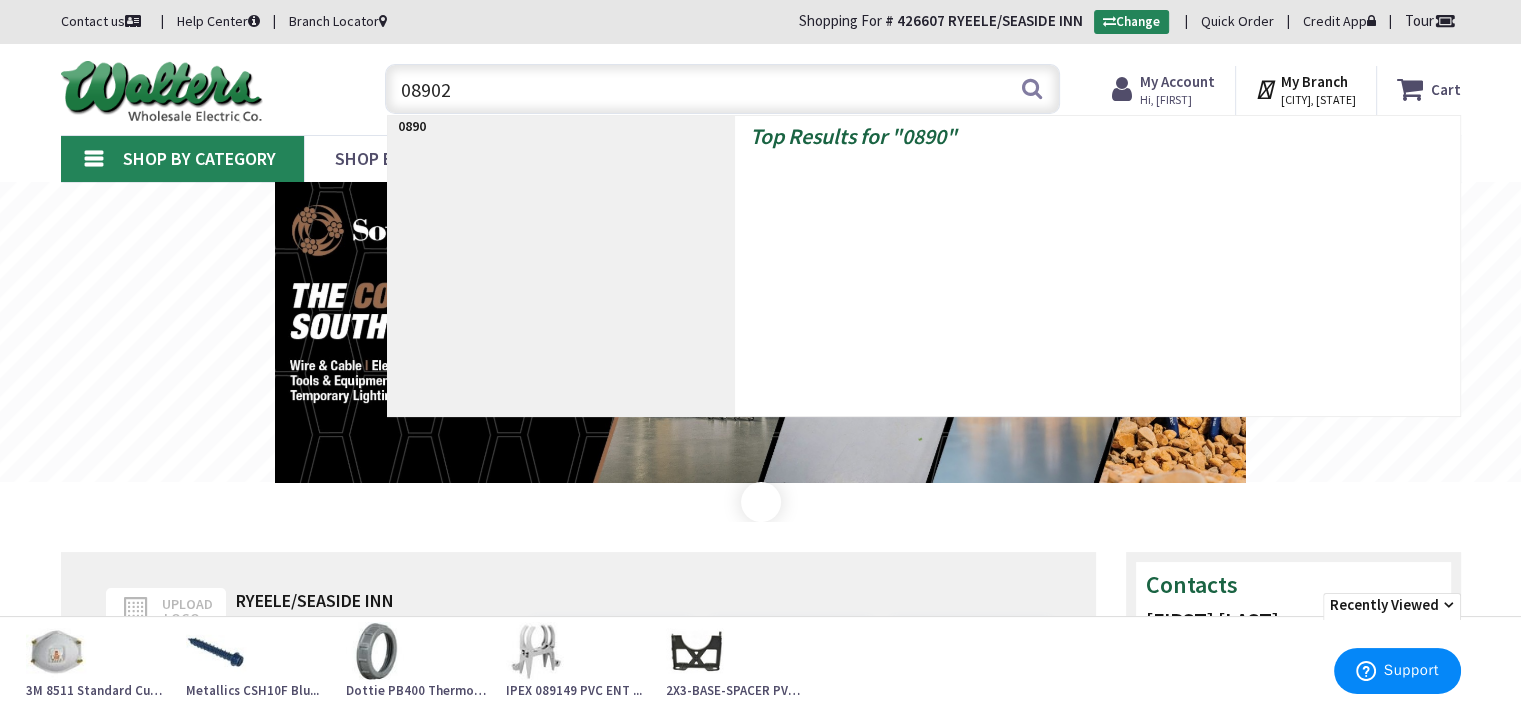 type on "089021" 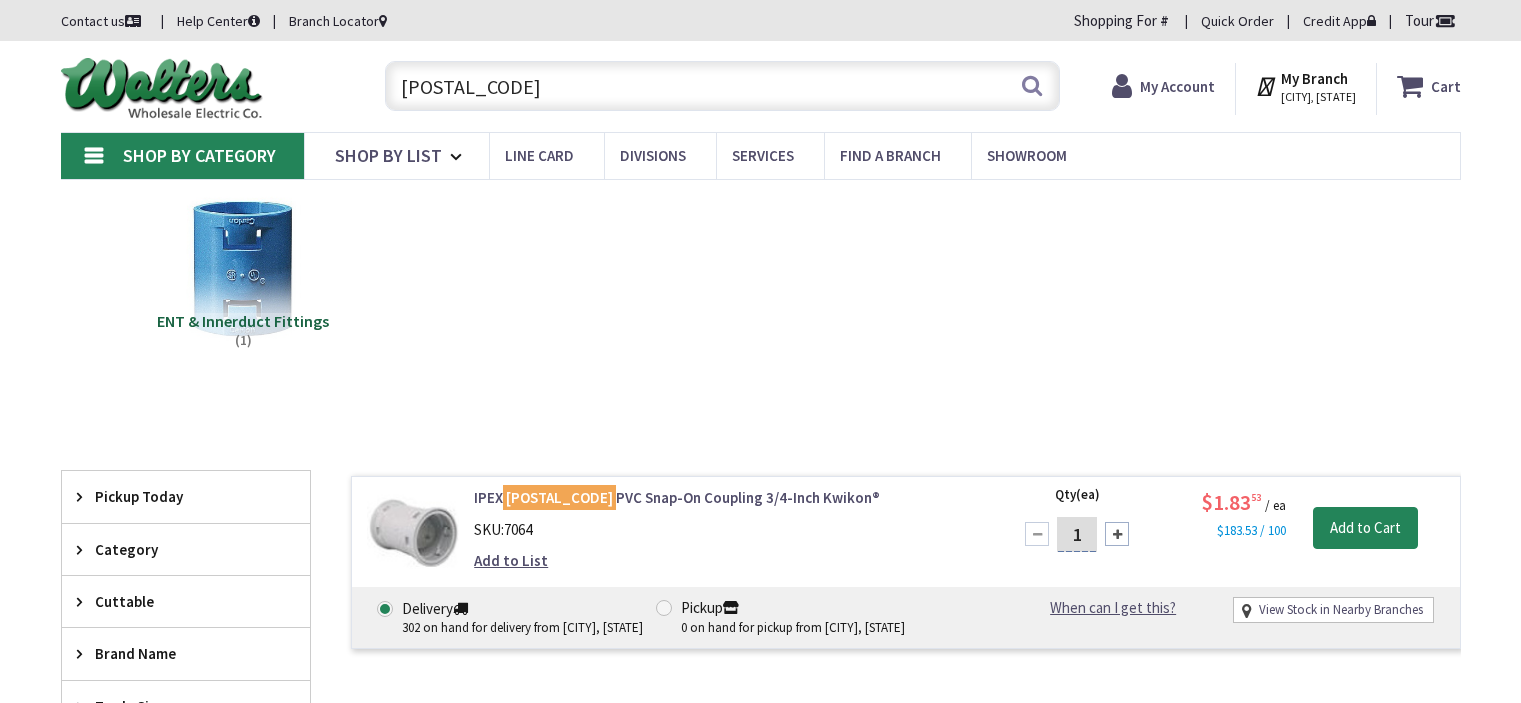 scroll, scrollTop: 0, scrollLeft: 0, axis: both 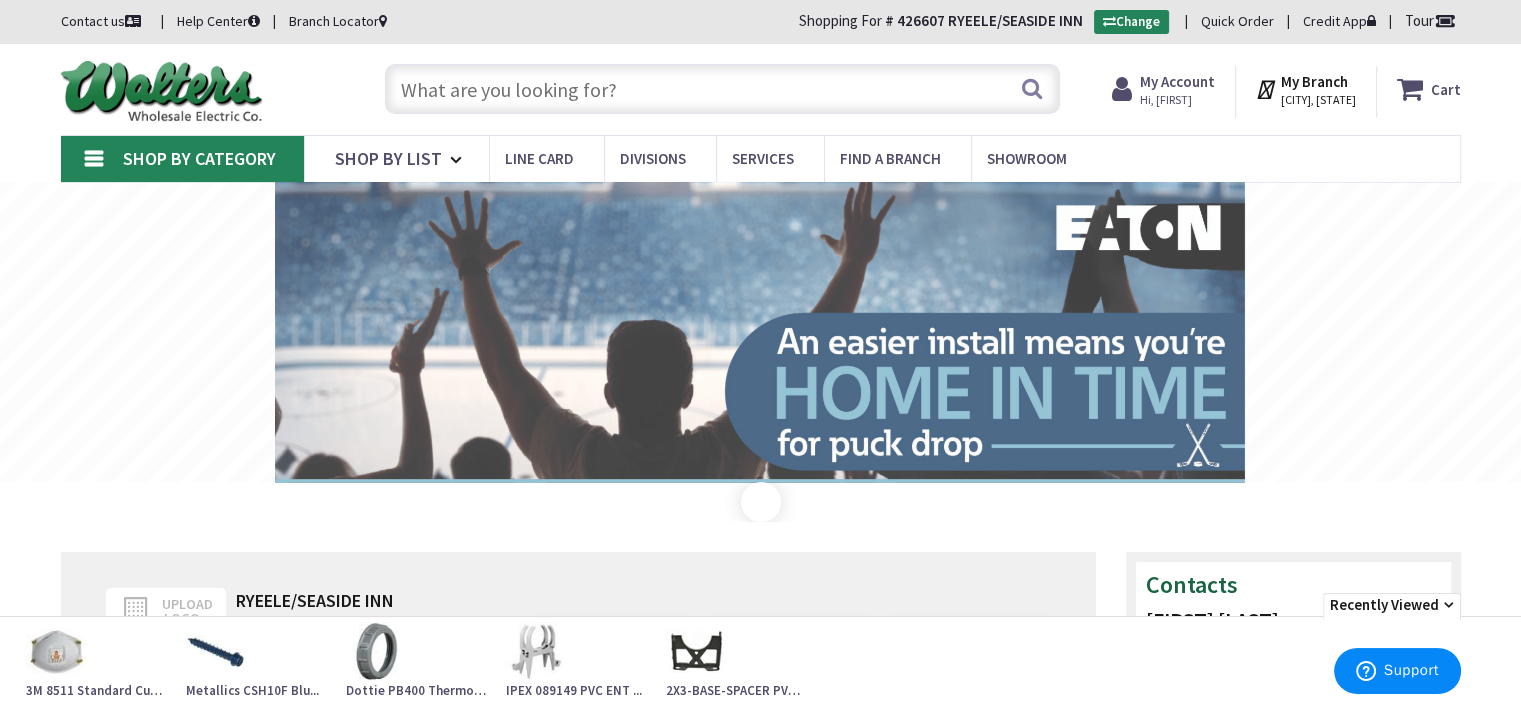click at bounding box center [722, 89] 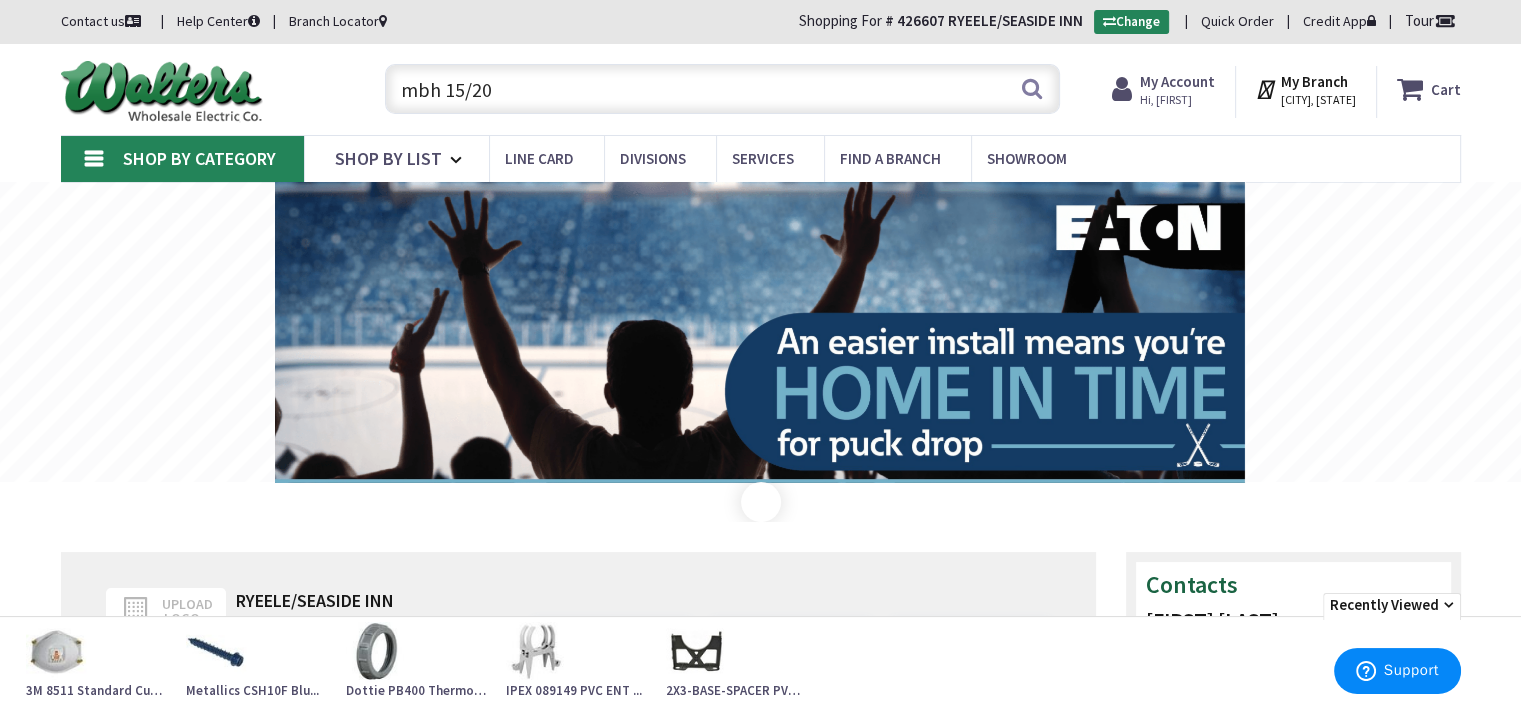 type on "mbh 15/20" 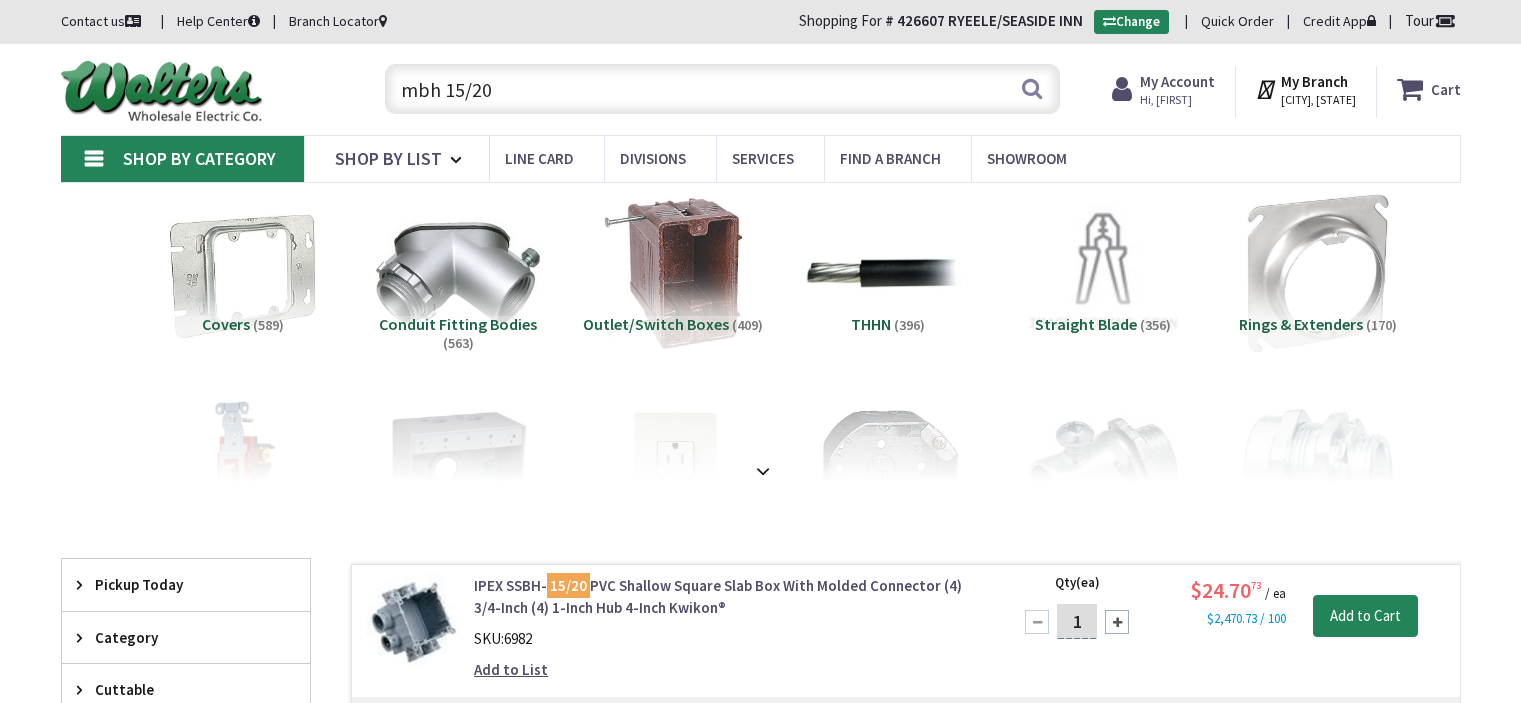 scroll, scrollTop: 0, scrollLeft: 0, axis: both 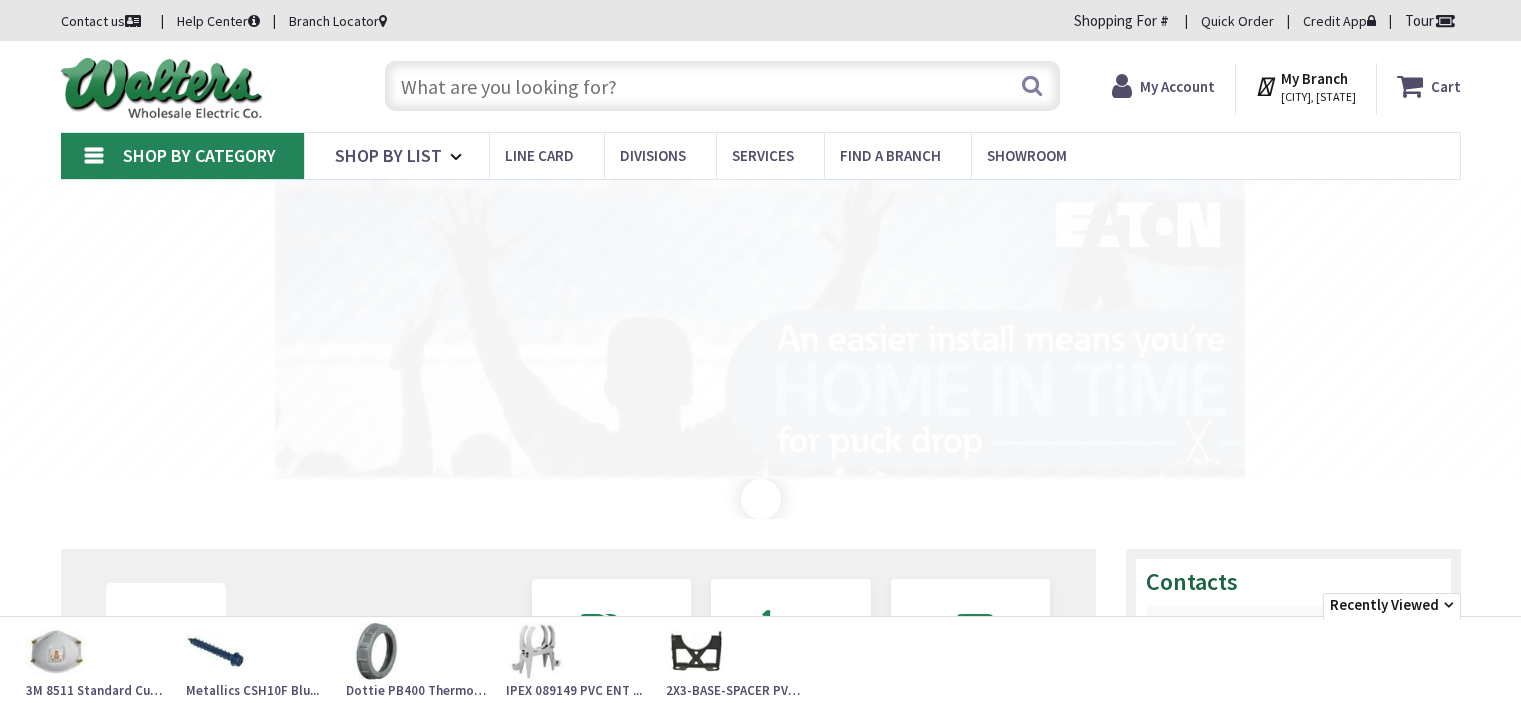 click at bounding box center (722, 86) 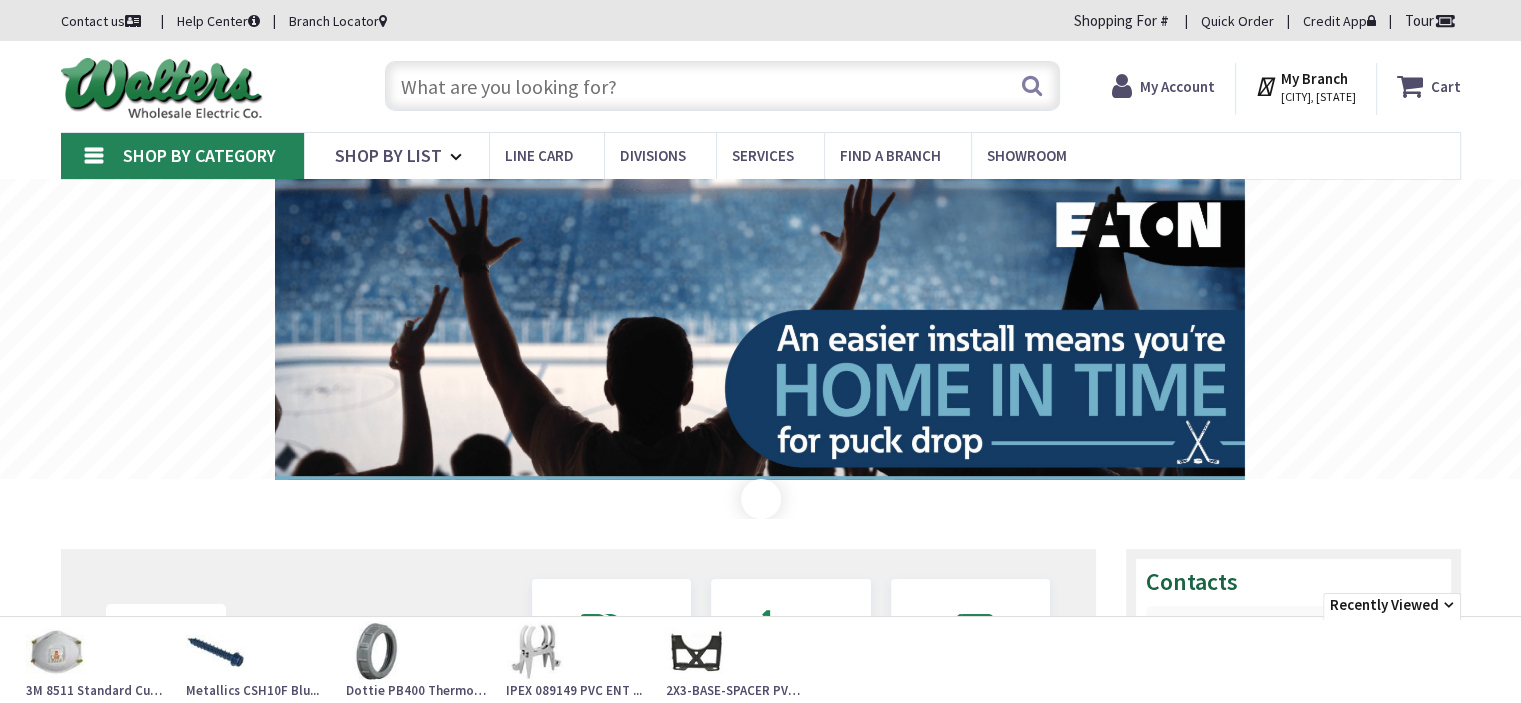 scroll, scrollTop: 0, scrollLeft: 0, axis: both 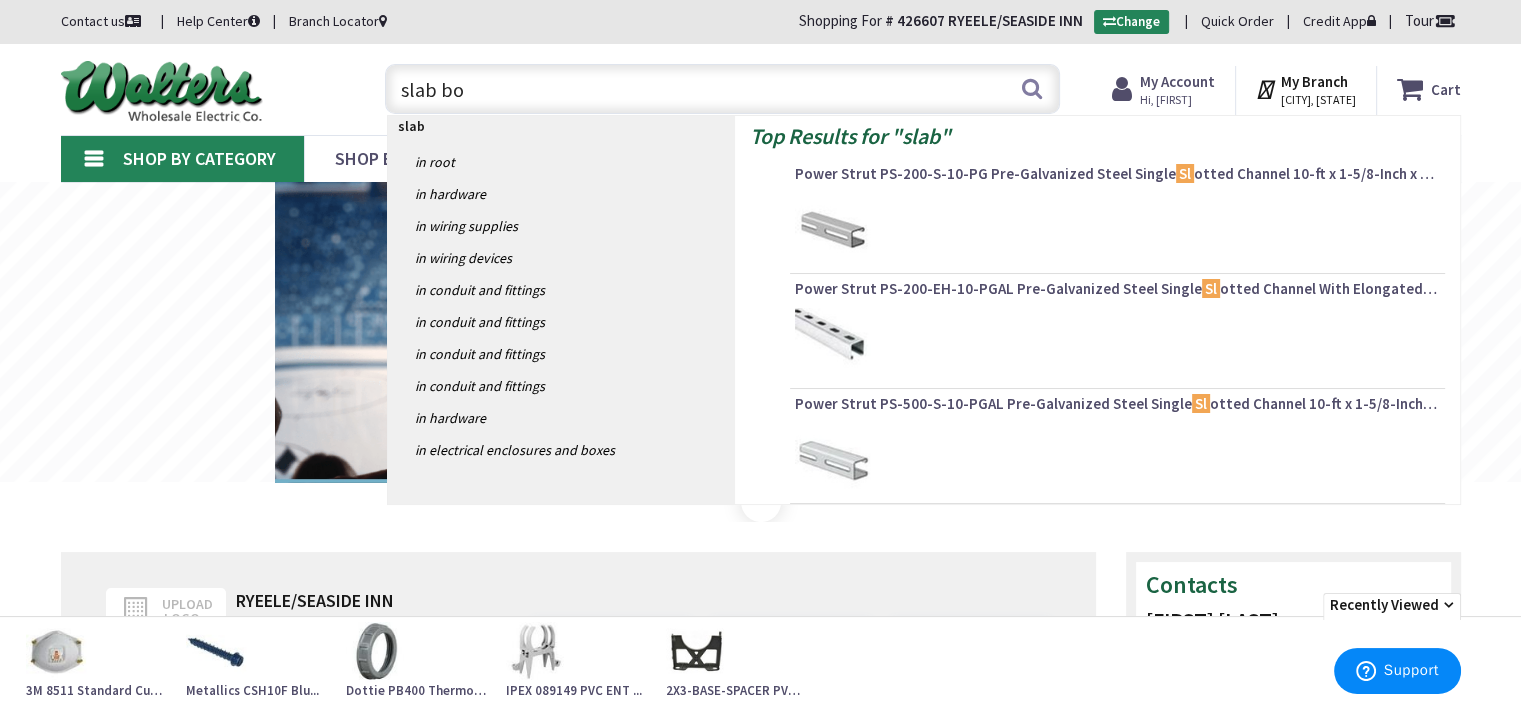 type on "slab box" 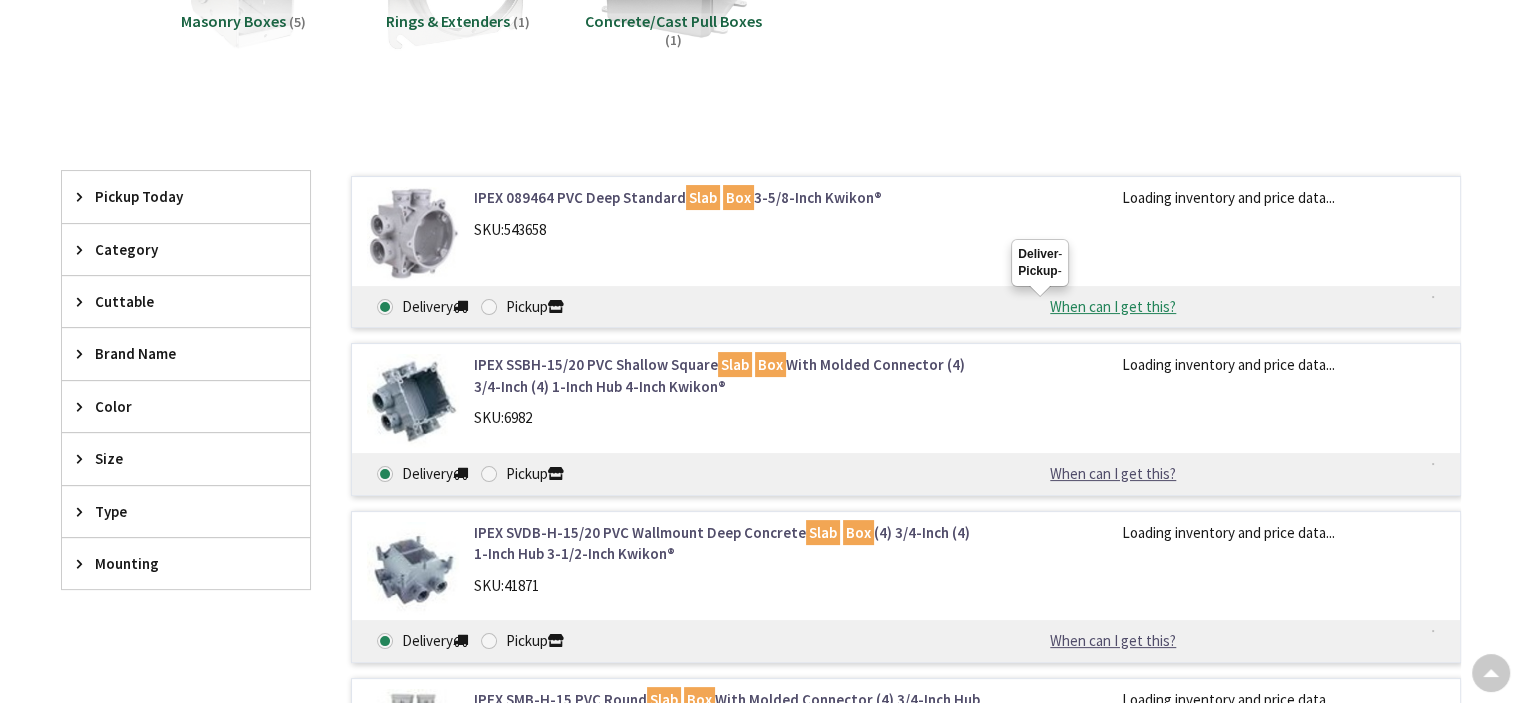 scroll, scrollTop: 300, scrollLeft: 0, axis: vertical 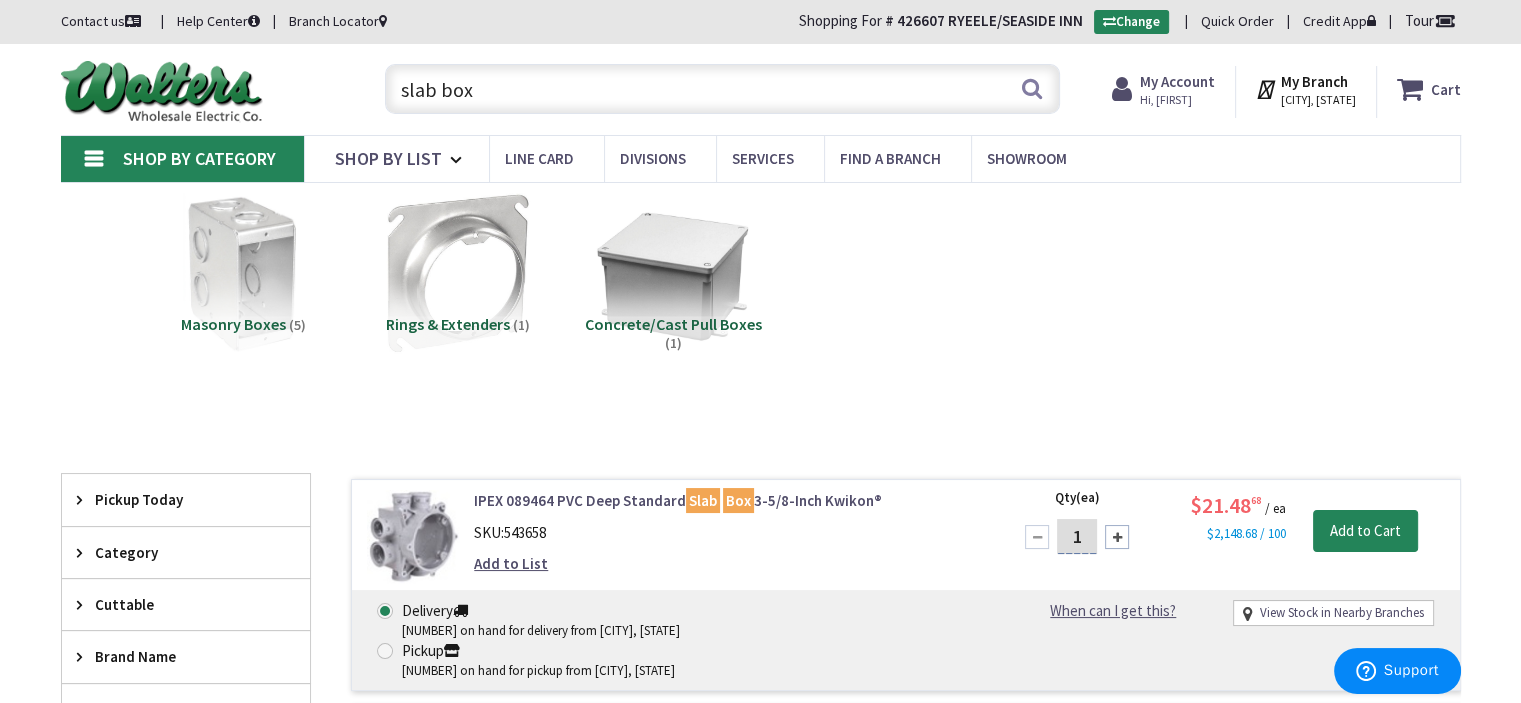 drag, startPoint x: 491, startPoint y: 90, endPoint x: 357, endPoint y: 102, distance: 134.53624 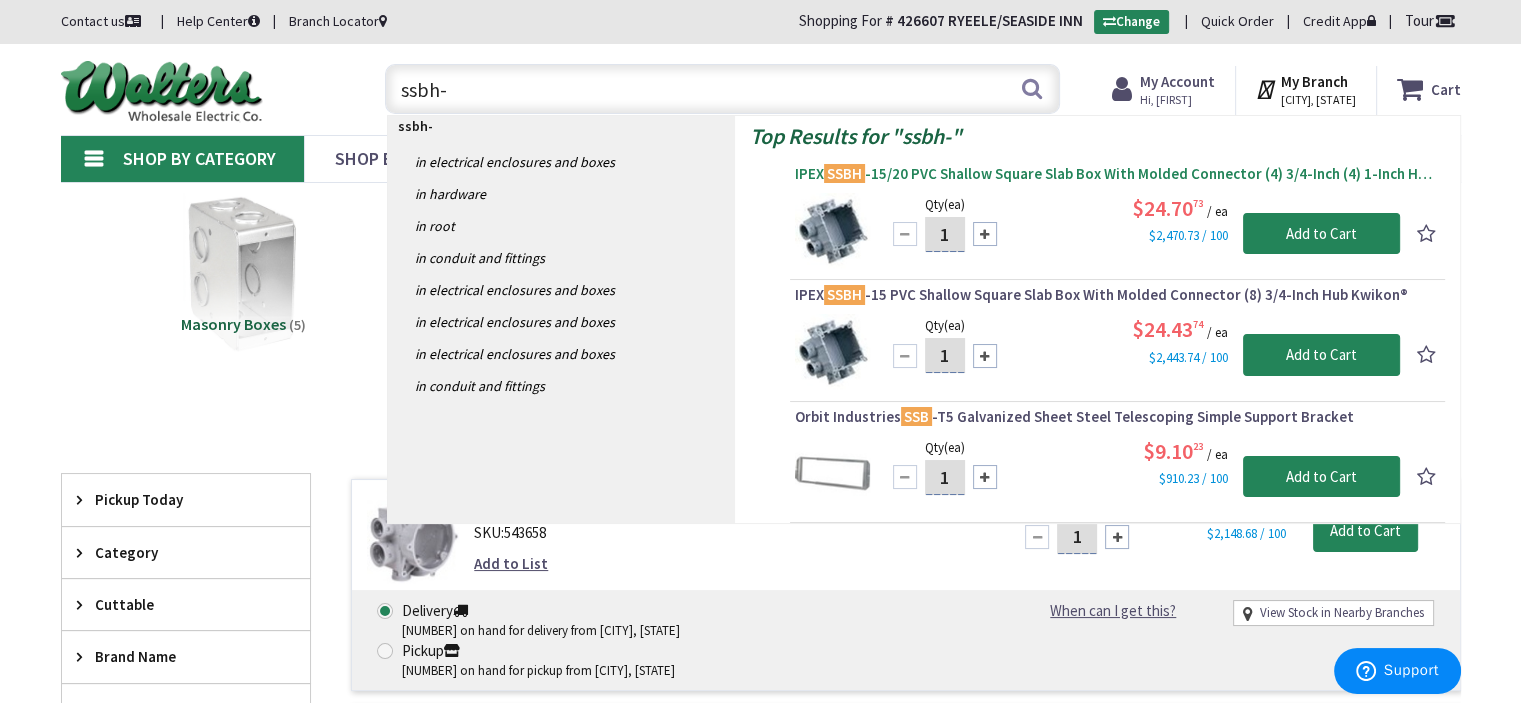 type on "ssbh-" 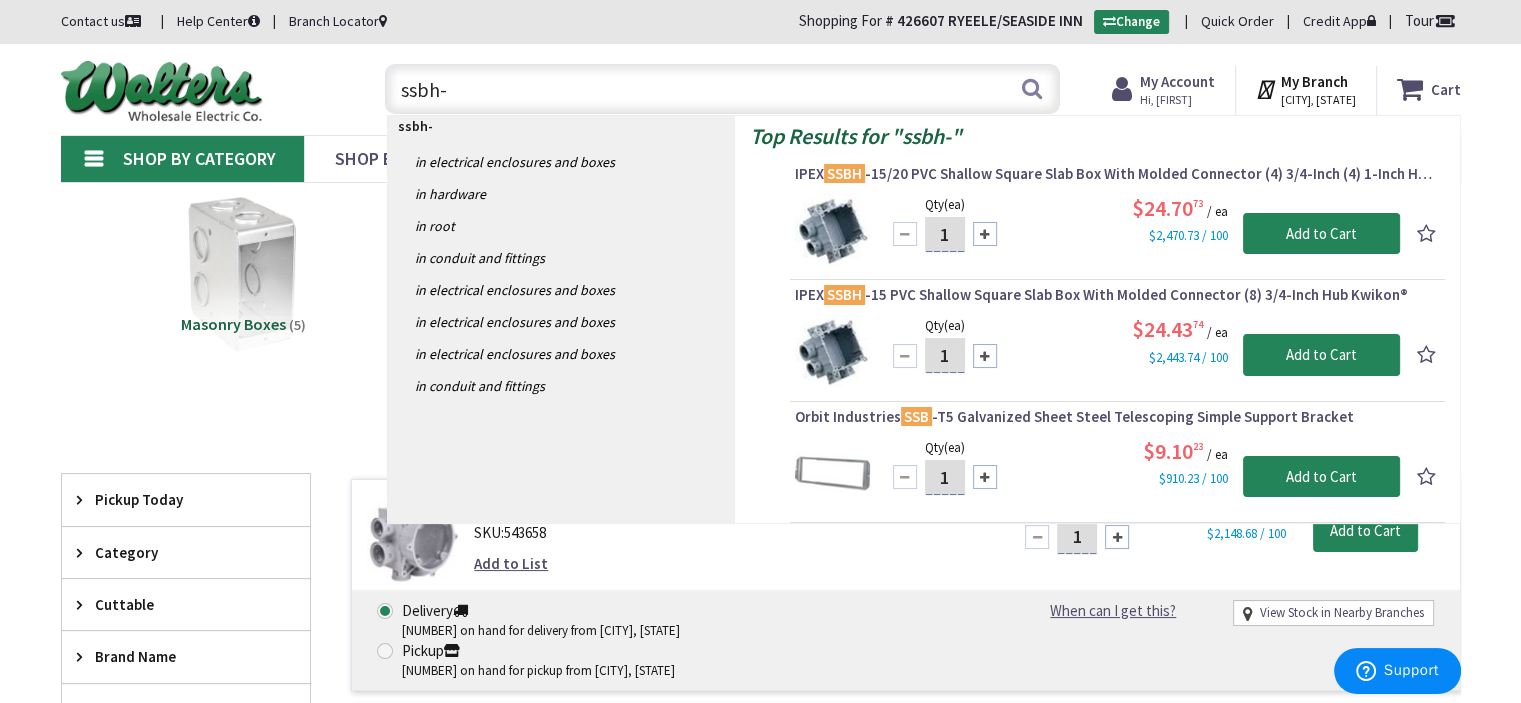 click on "IPEX  SSBH -15/20 PVC Shallow Square Slab Box With Molded Connector (4) 3/4-Inch (4) 1-Inch Hub 4-Inch Kwikon®" at bounding box center [1117, 174] 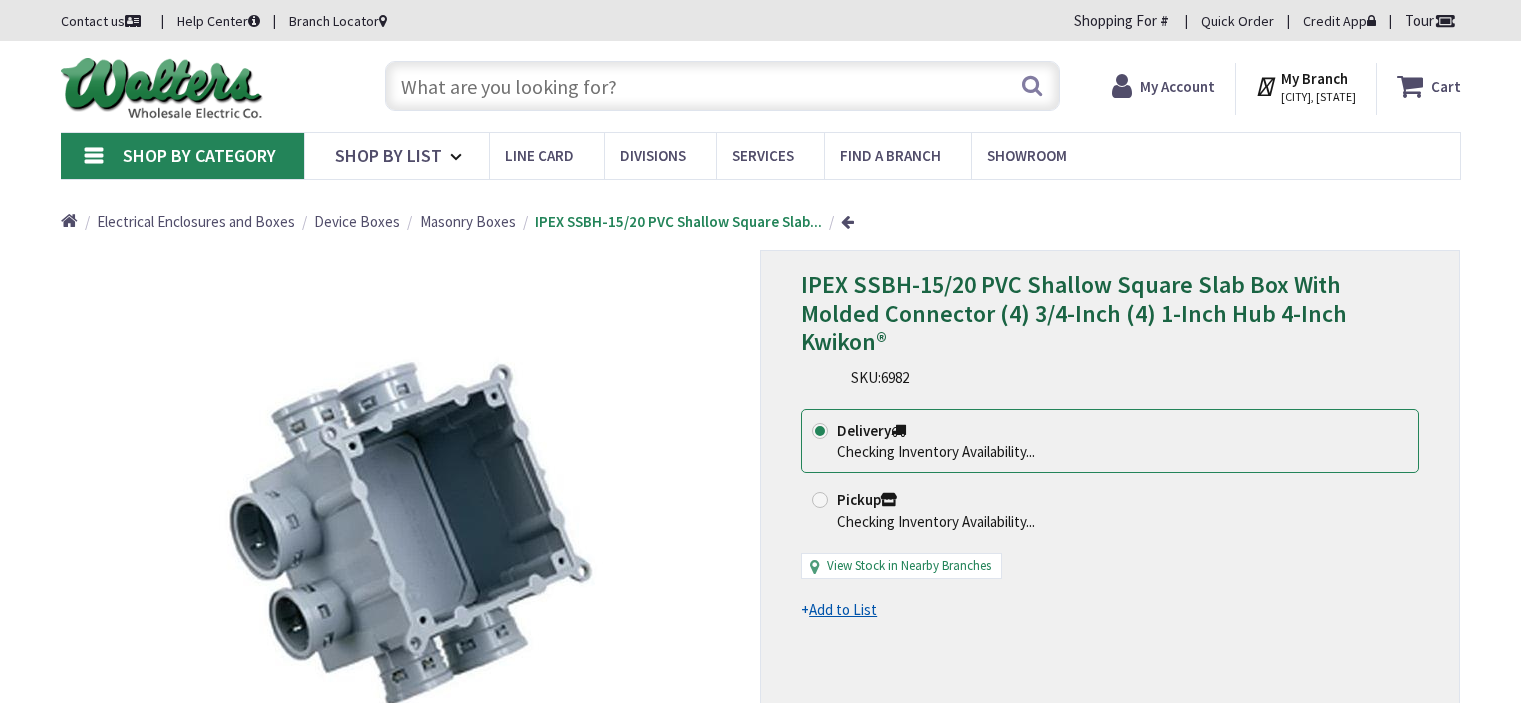 scroll, scrollTop: 0, scrollLeft: 0, axis: both 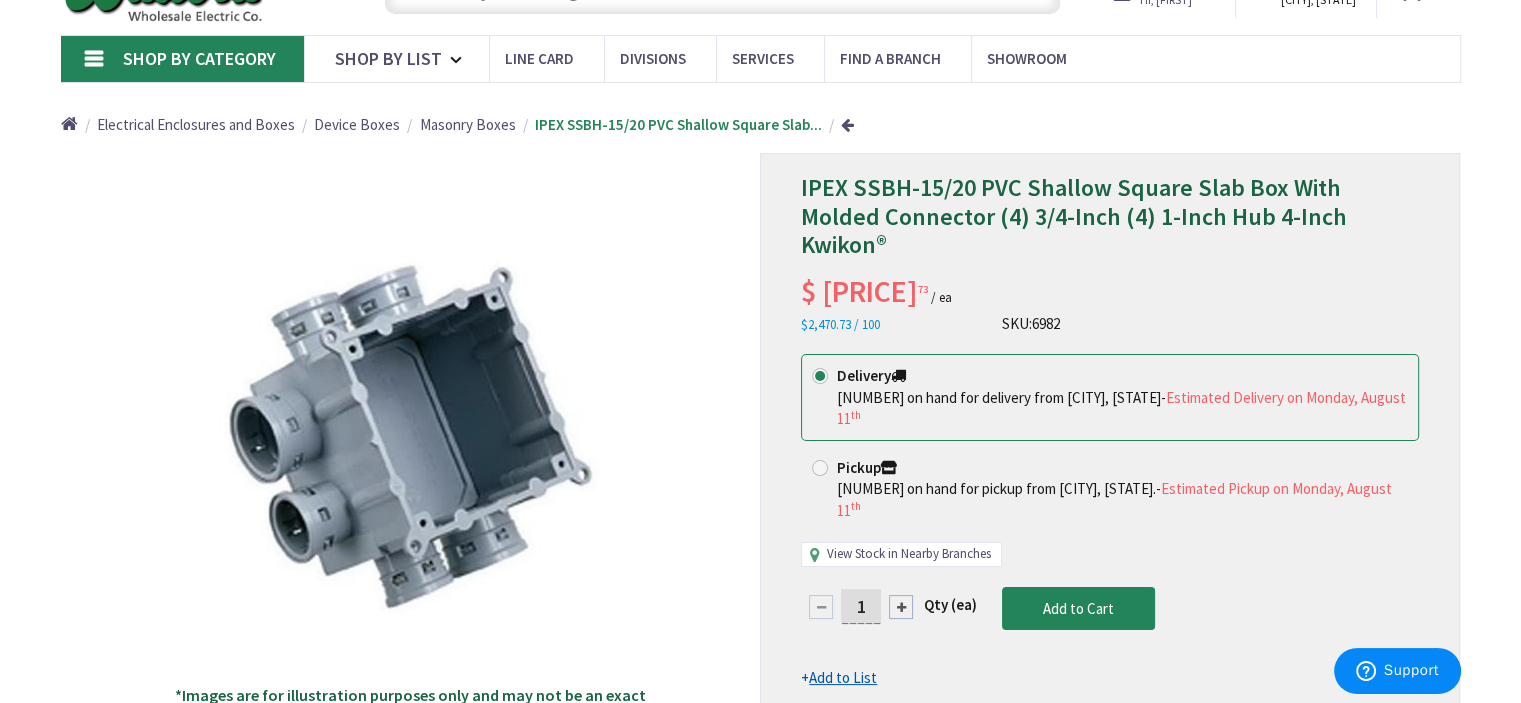 click on "View Stock in Nearby Branches" at bounding box center (909, 554) 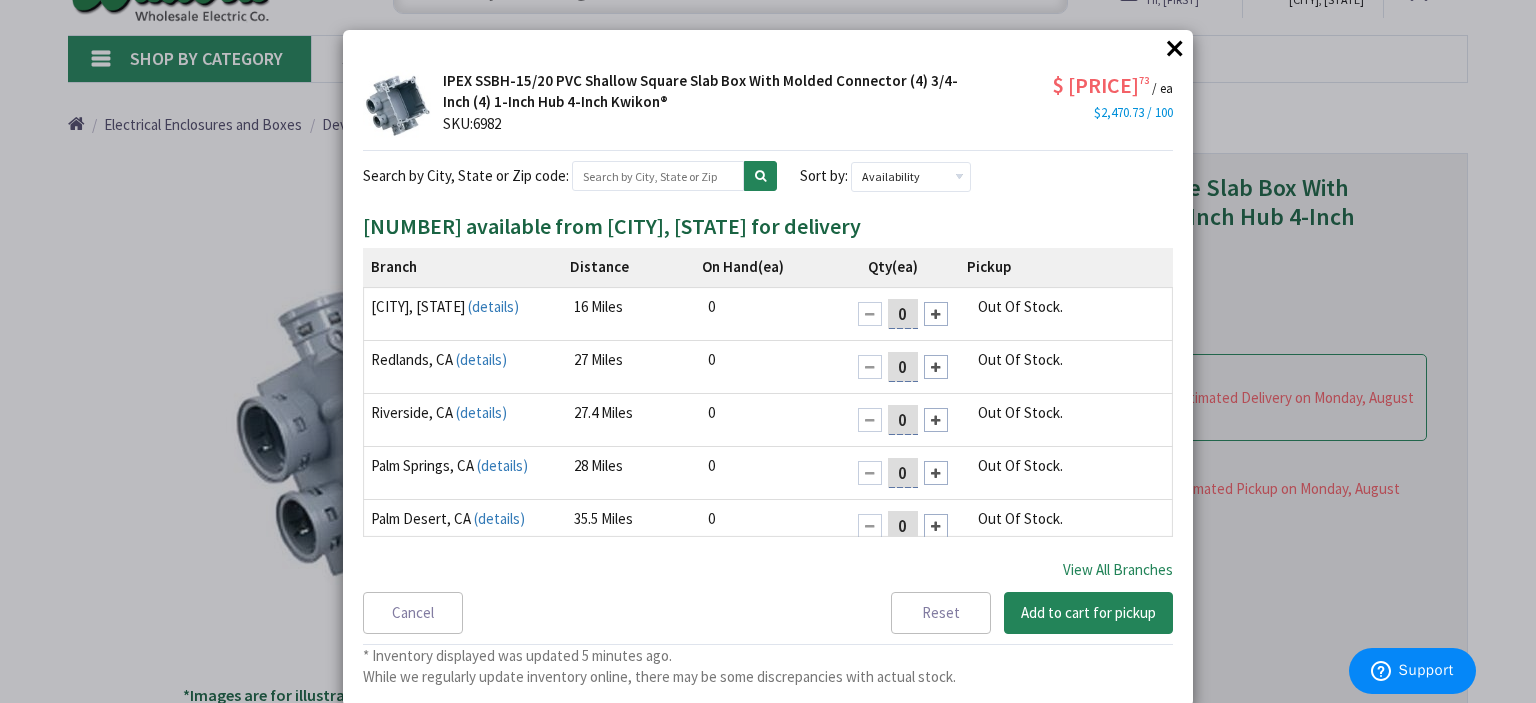 click on "View All Branches" at bounding box center [1118, 570] 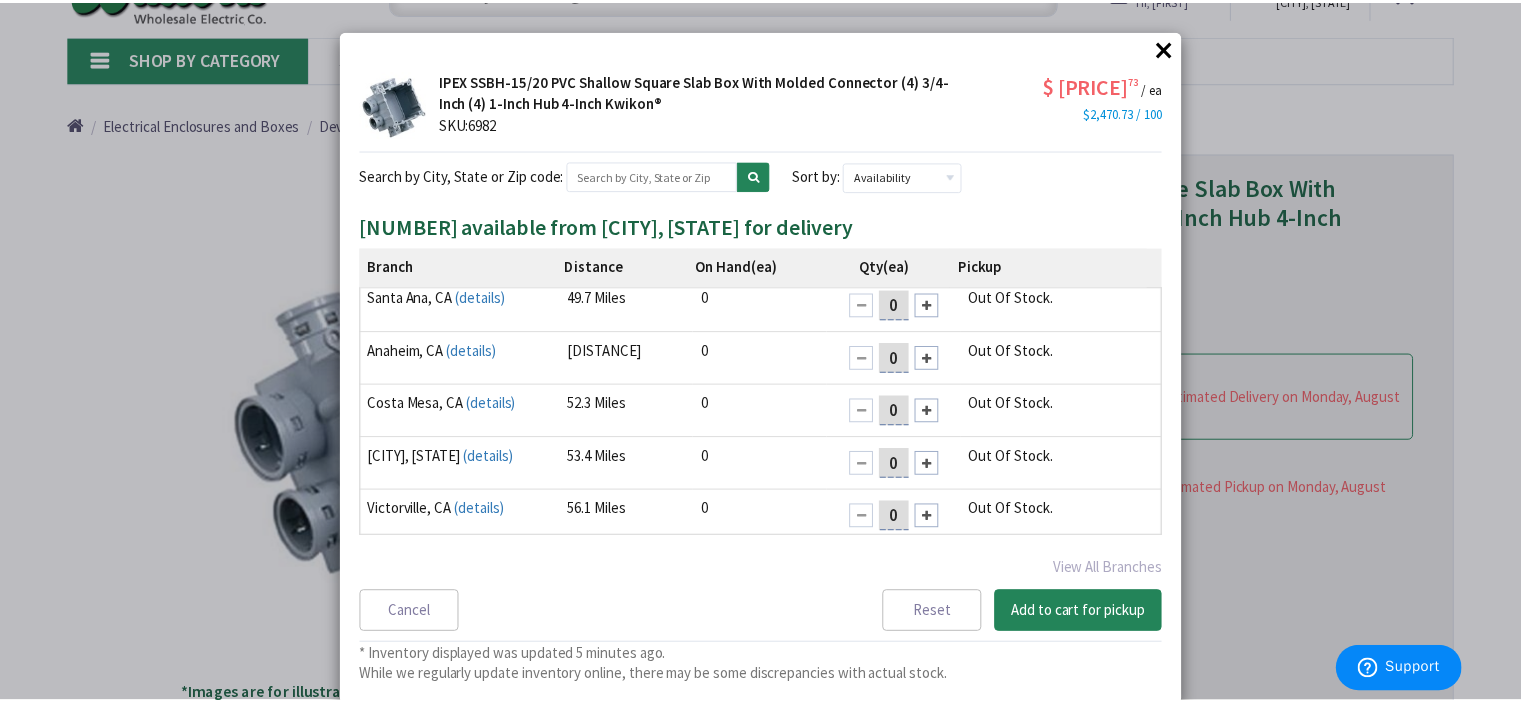 scroll, scrollTop: 758, scrollLeft: 0, axis: vertical 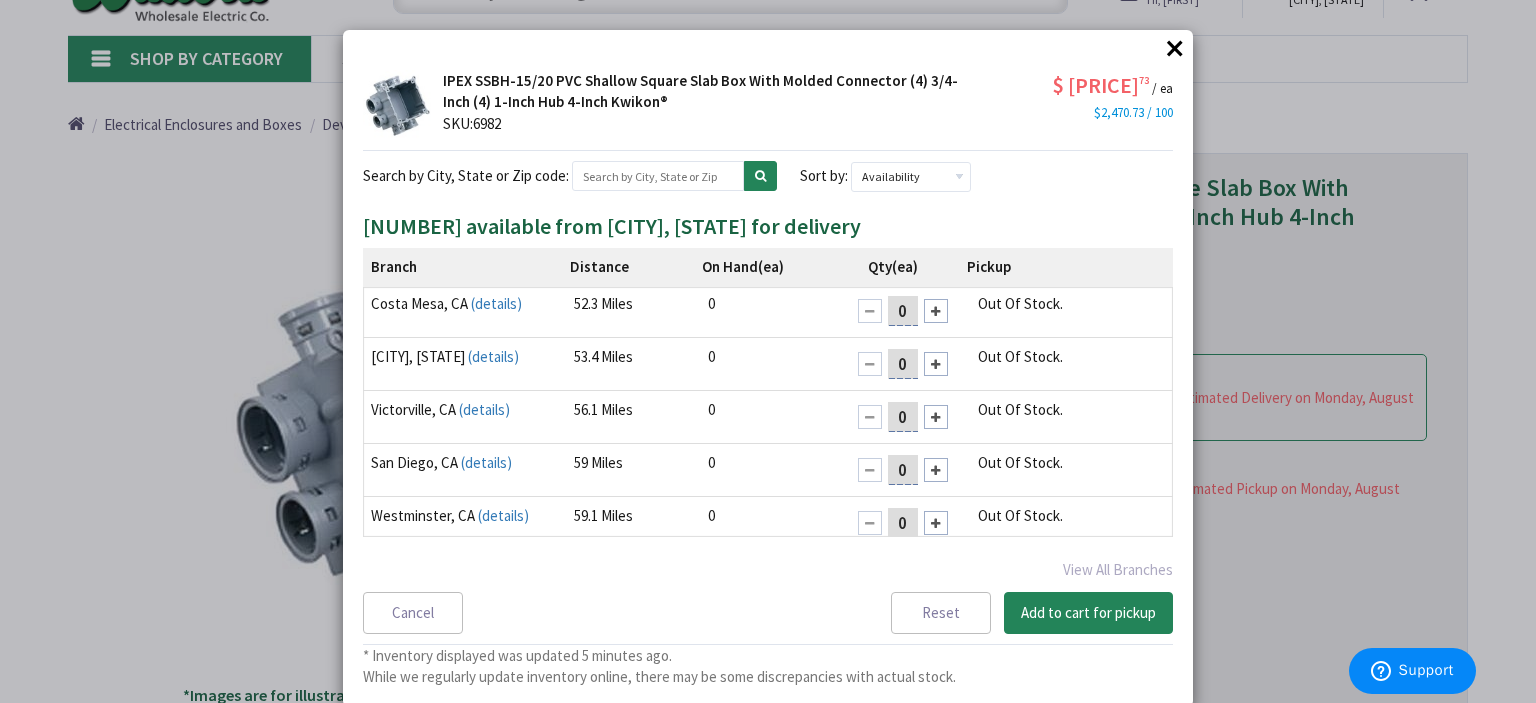 click on "×" at bounding box center [1175, 48] 